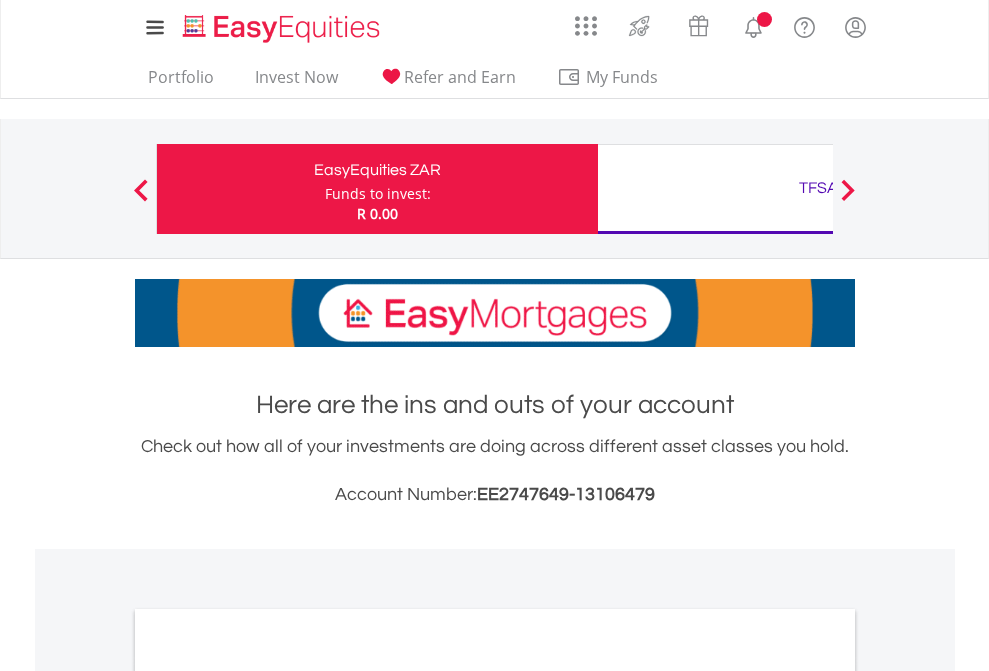 scroll, scrollTop: 0, scrollLeft: 0, axis: both 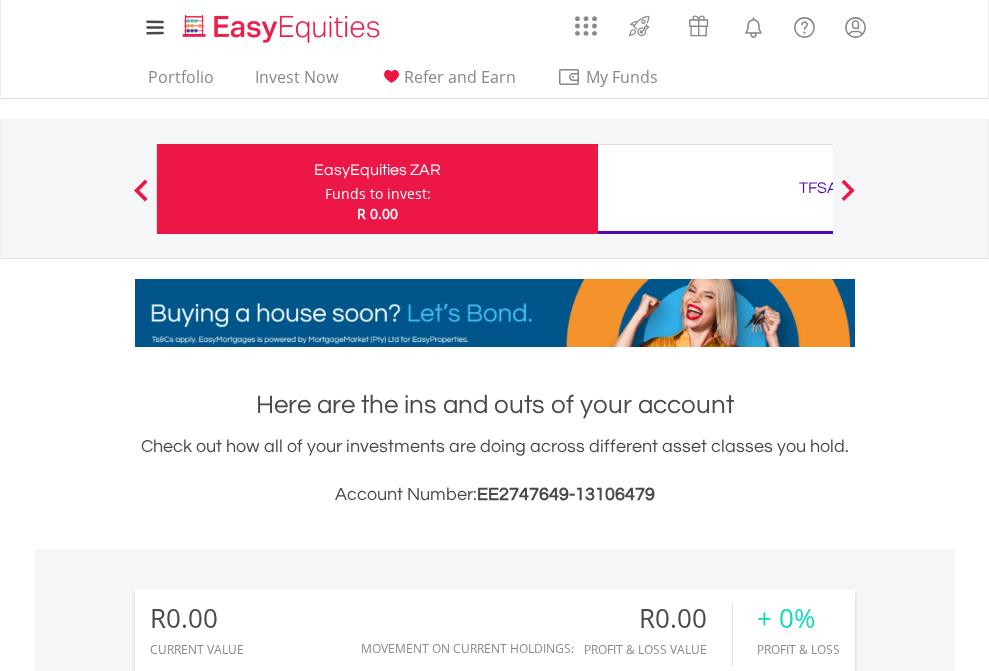 click on "Funds to invest:" at bounding box center [378, 194] 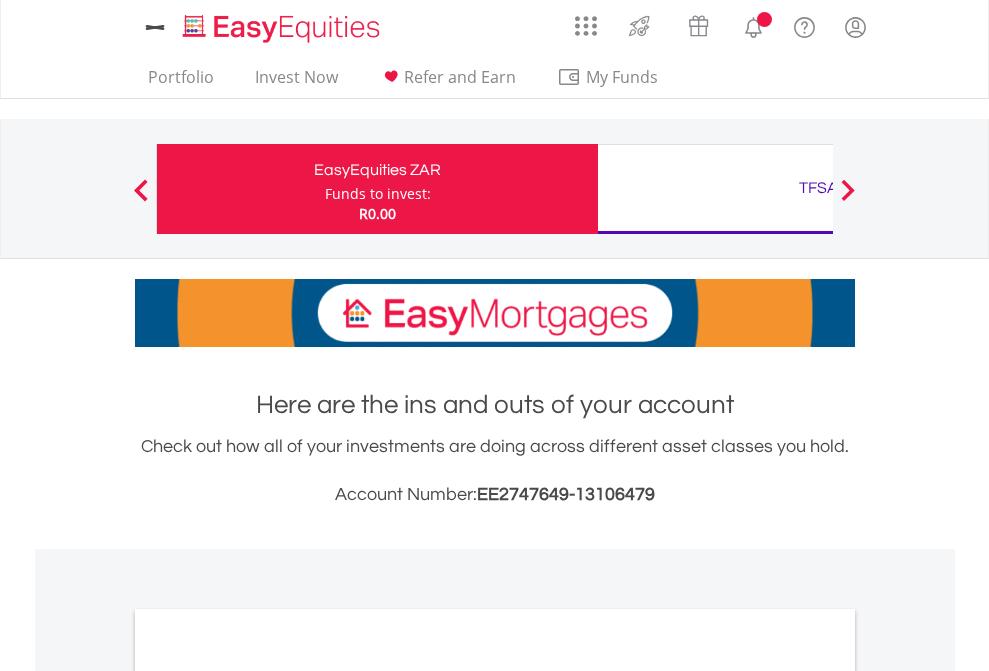 scroll, scrollTop: 0, scrollLeft: 0, axis: both 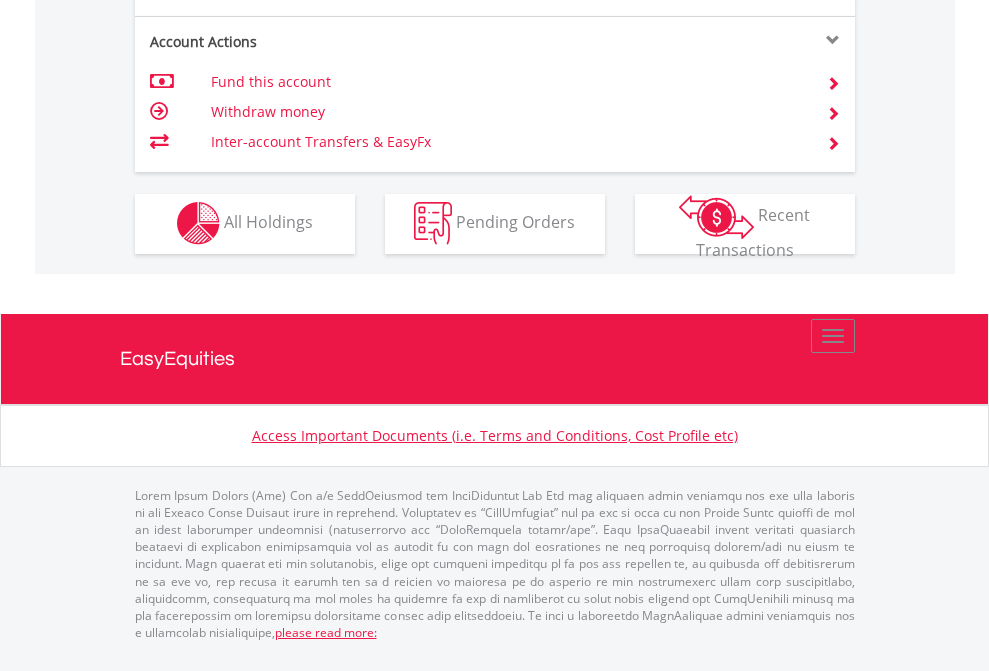 click on "Investment types" at bounding box center (706, -353) 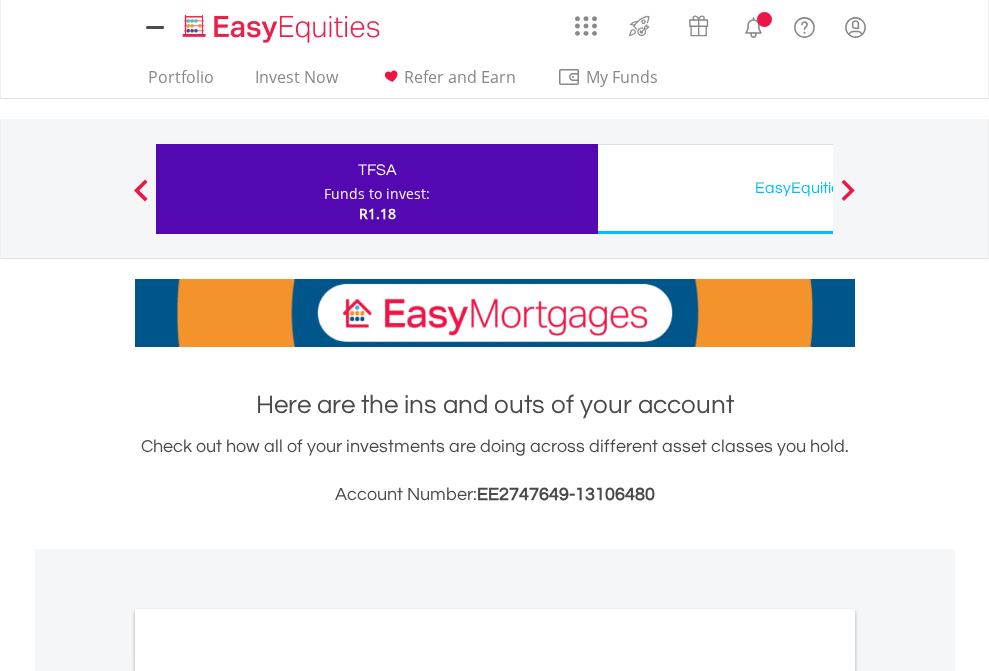 scroll, scrollTop: 0, scrollLeft: 0, axis: both 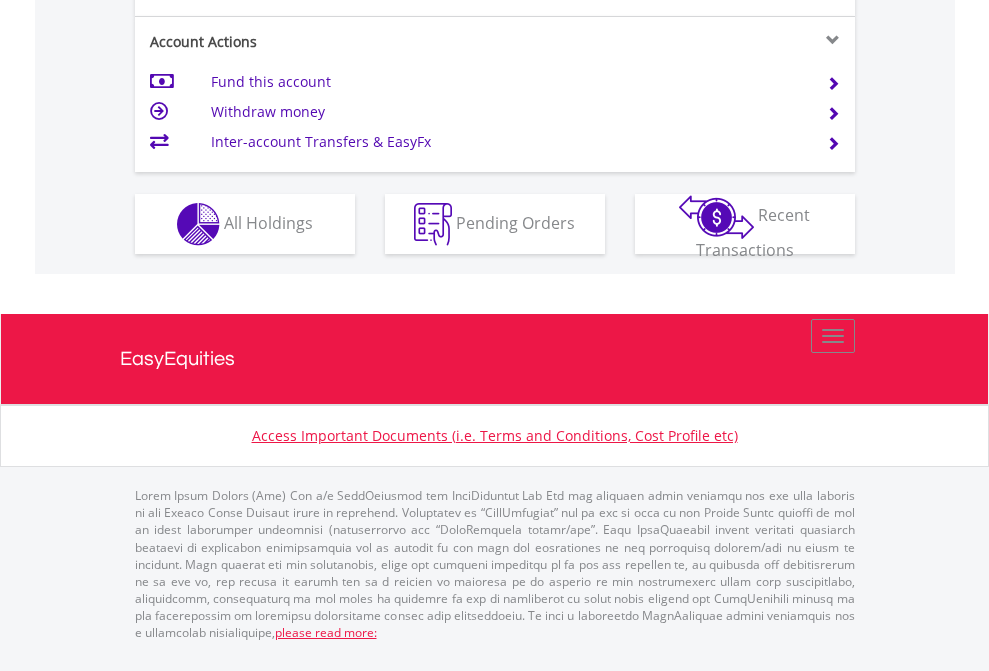 click on "Investment types" at bounding box center (706, -337) 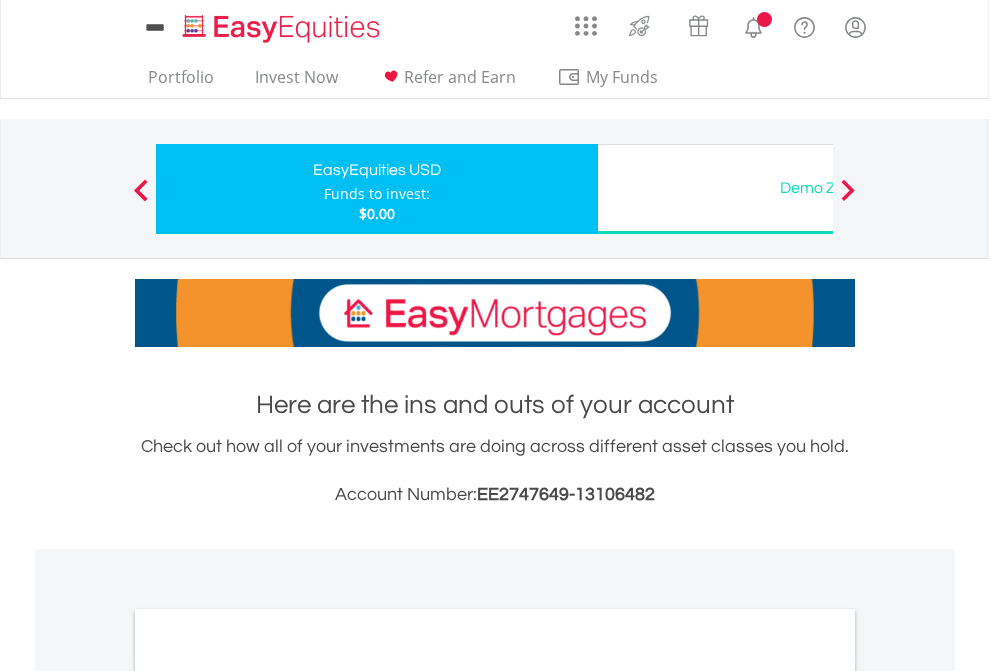 scroll, scrollTop: 0, scrollLeft: 0, axis: both 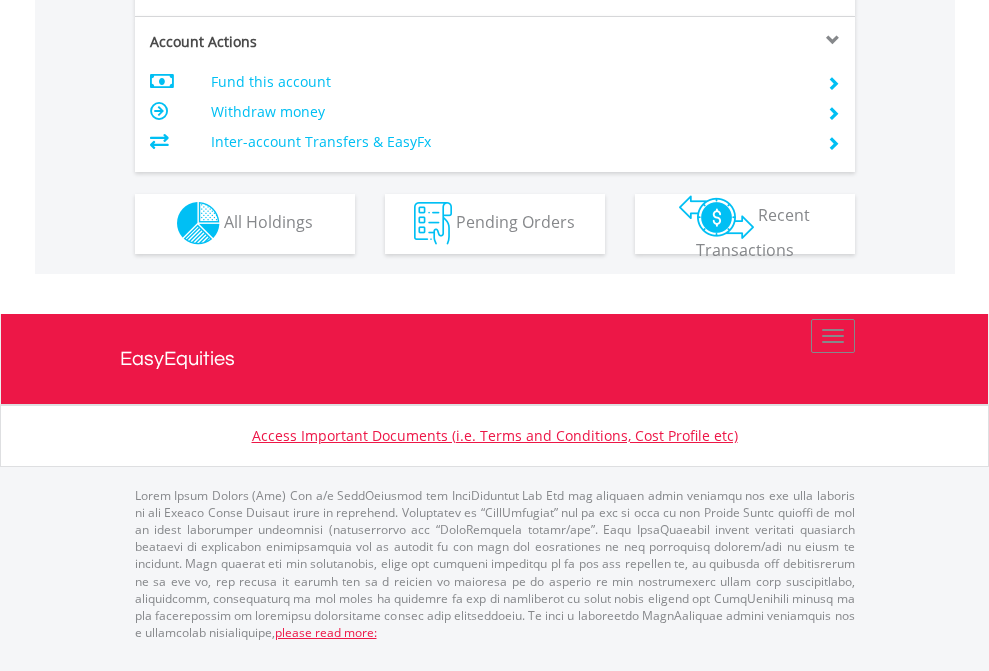 click on "Investment types" at bounding box center [706, -353] 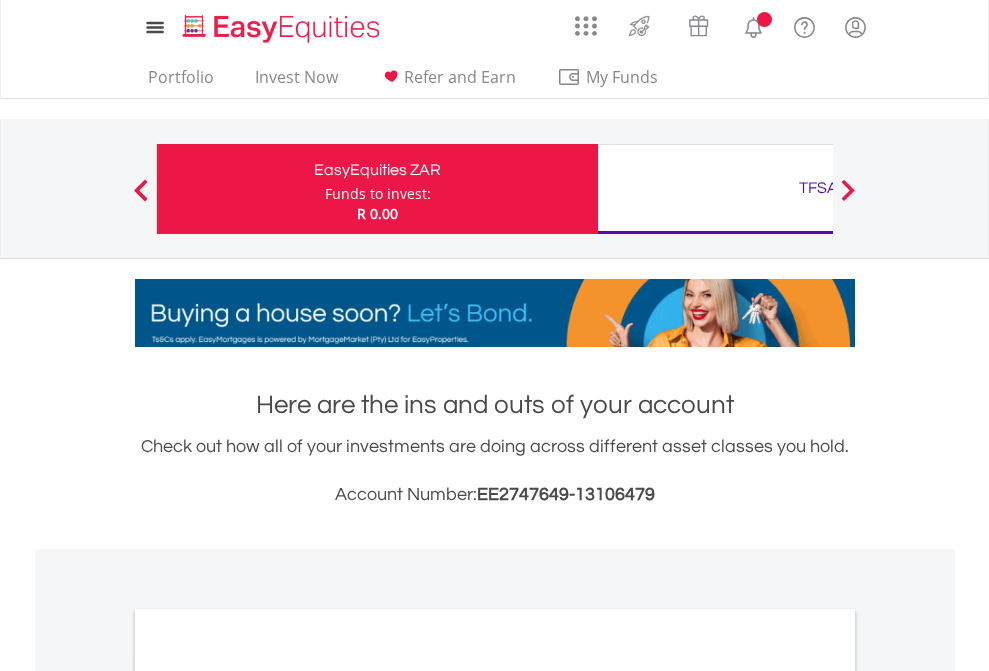 click on "All Holdings" at bounding box center [268, 1096] 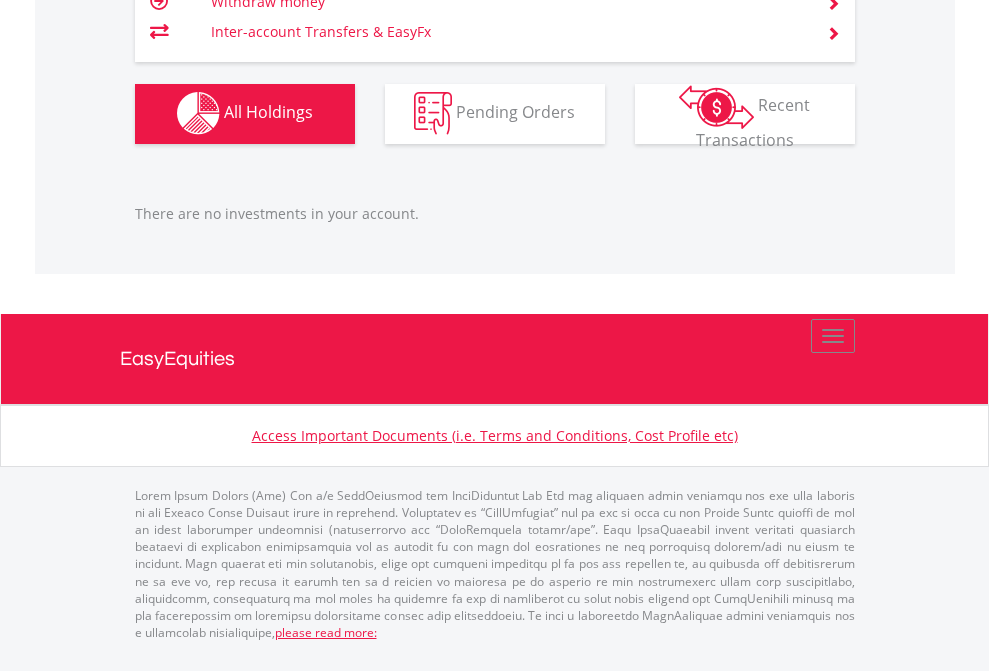 scroll, scrollTop: 1980, scrollLeft: 0, axis: vertical 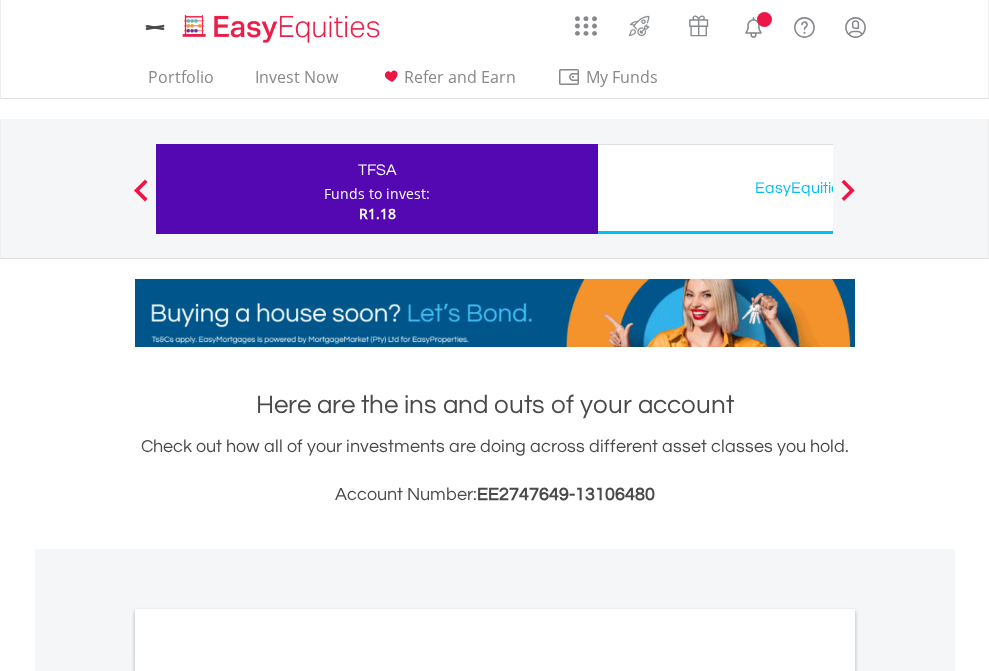 click on "All Holdings" at bounding box center [268, 1096] 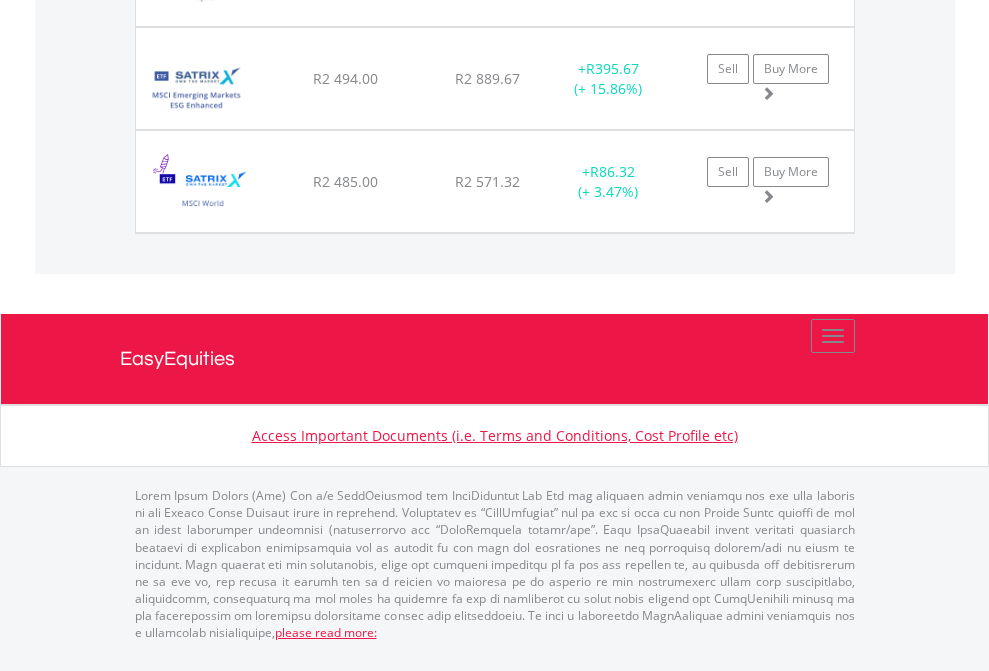 scroll, scrollTop: 2225, scrollLeft: 0, axis: vertical 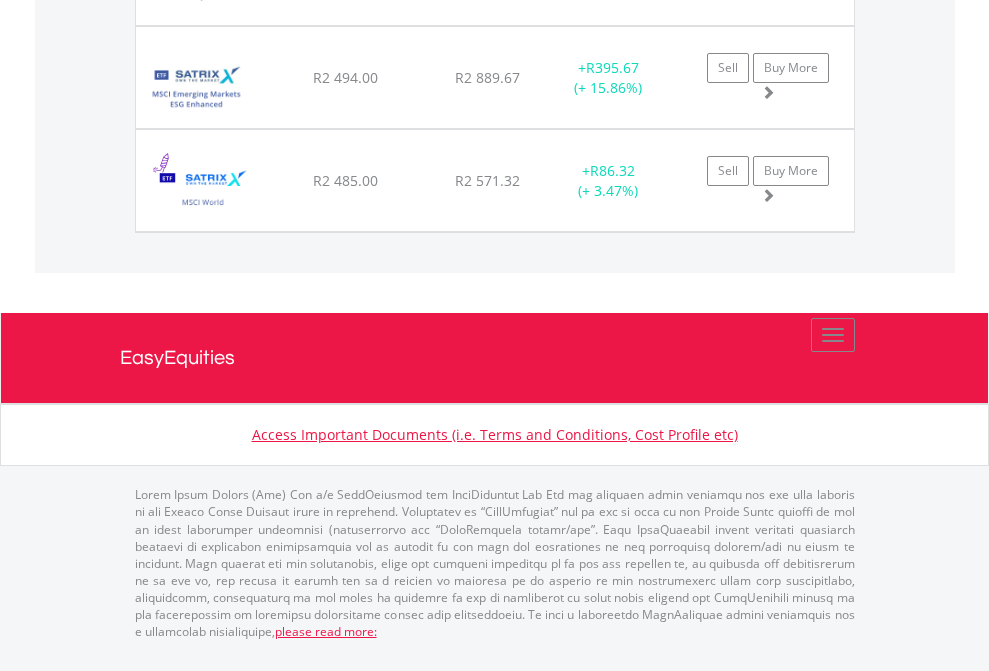click on "EasyEquities USD" at bounding box center (818, -1545) 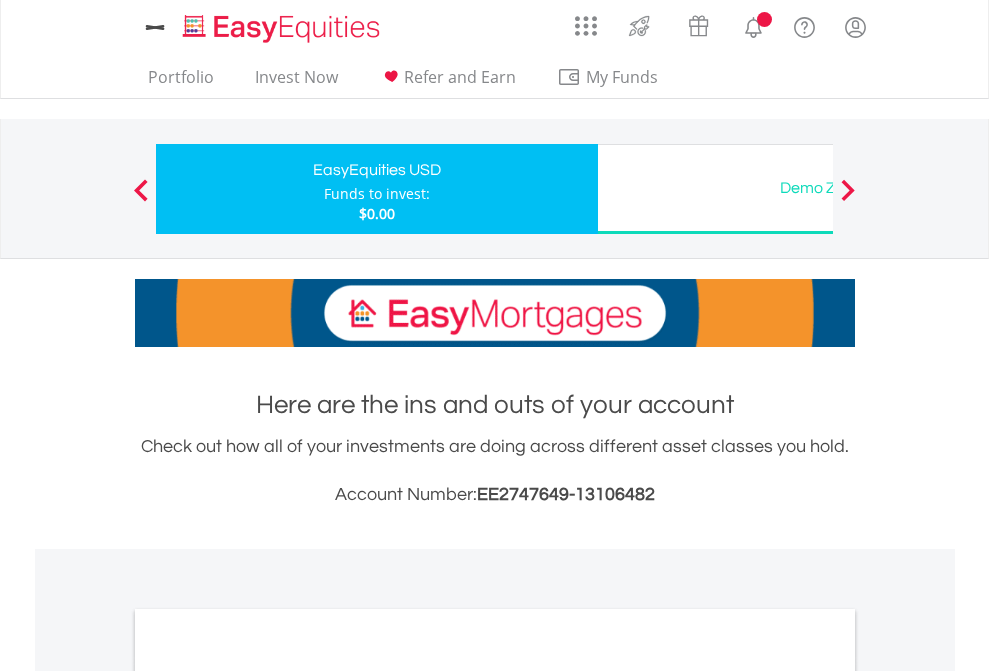 scroll, scrollTop: 1202, scrollLeft: 0, axis: vertical 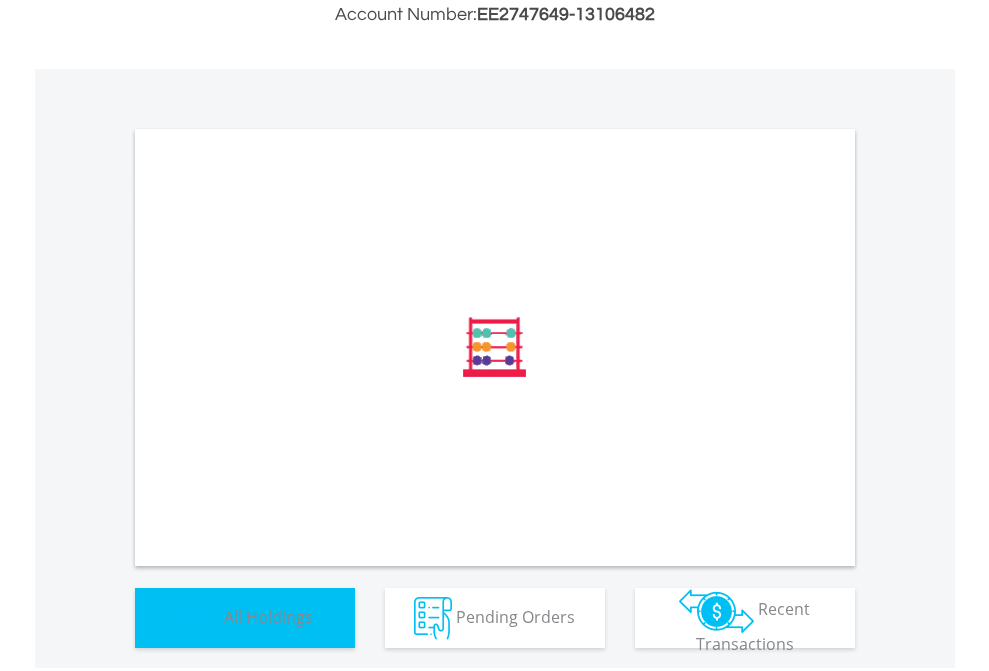 click on "All Holdings" at bounding box center (268, 616) 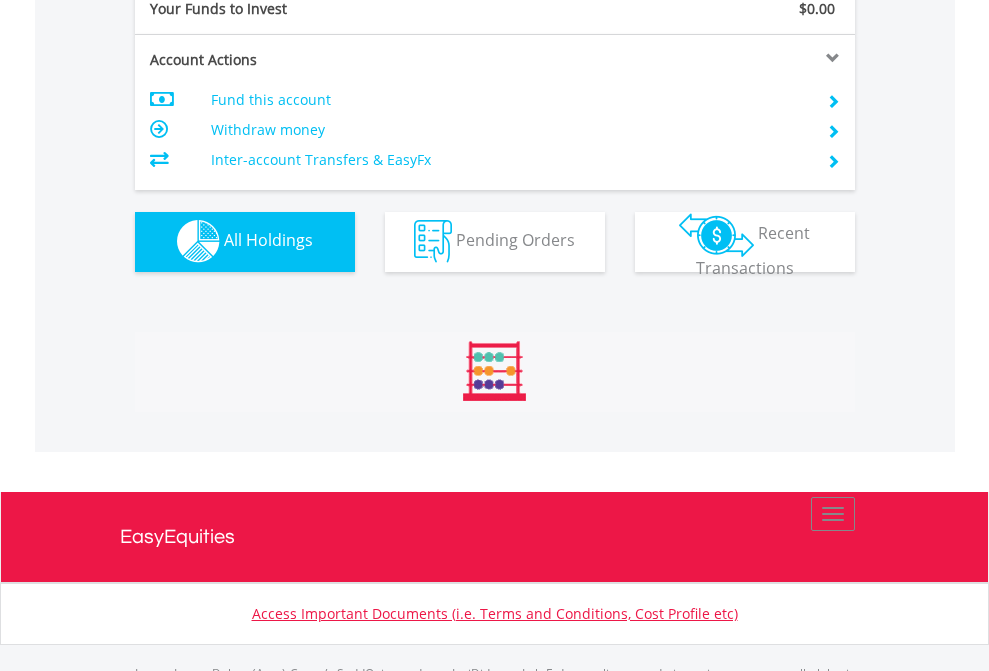 scroll, scrollTop: 999808, scrollLeft: 999687, axis: both 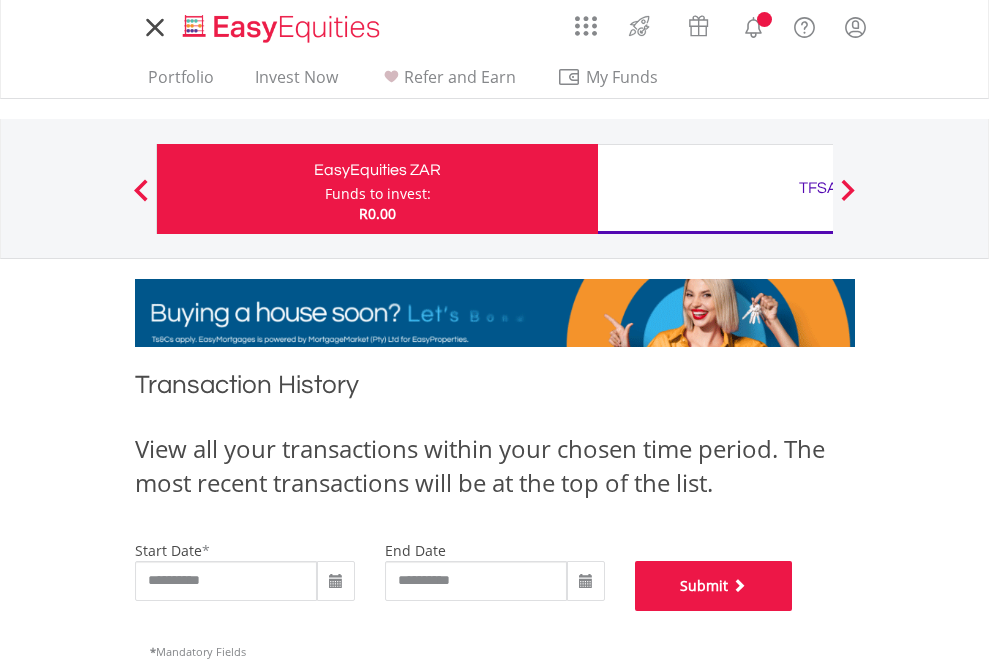 click on "Submit" at bounding box center (714, 586) 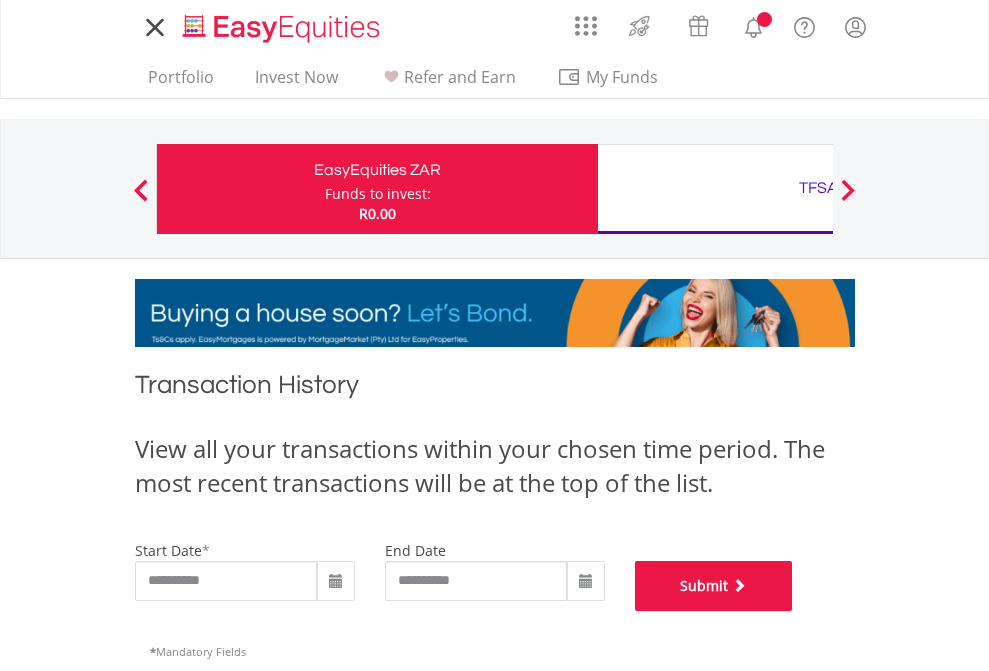 scroll, scrollTop: 811, scrollLeft: 0, axis: vertical 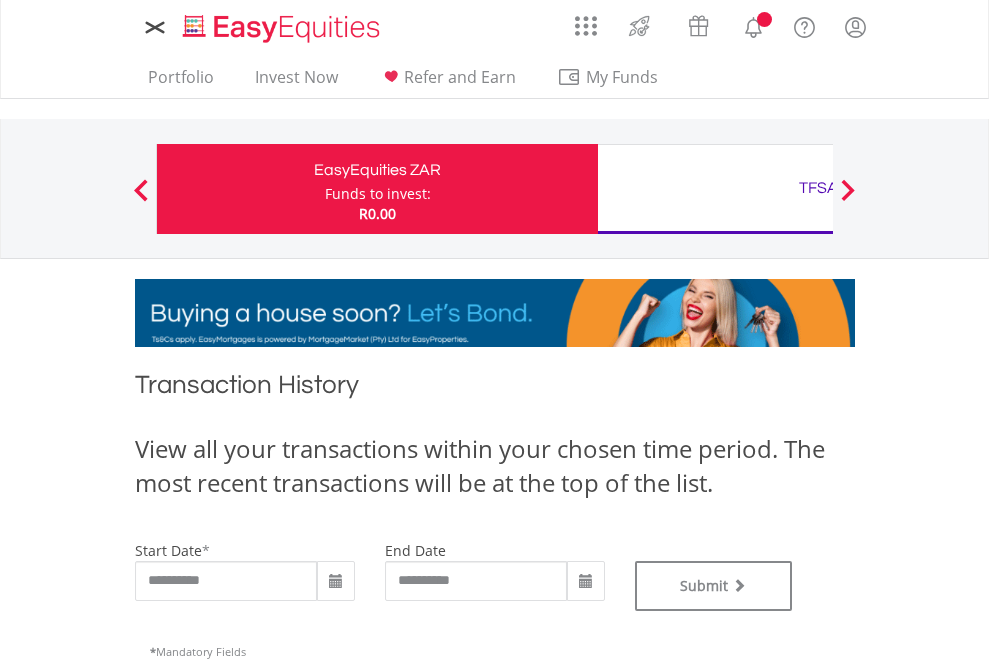 click on "TFSA" at bounding box center [818, 188] 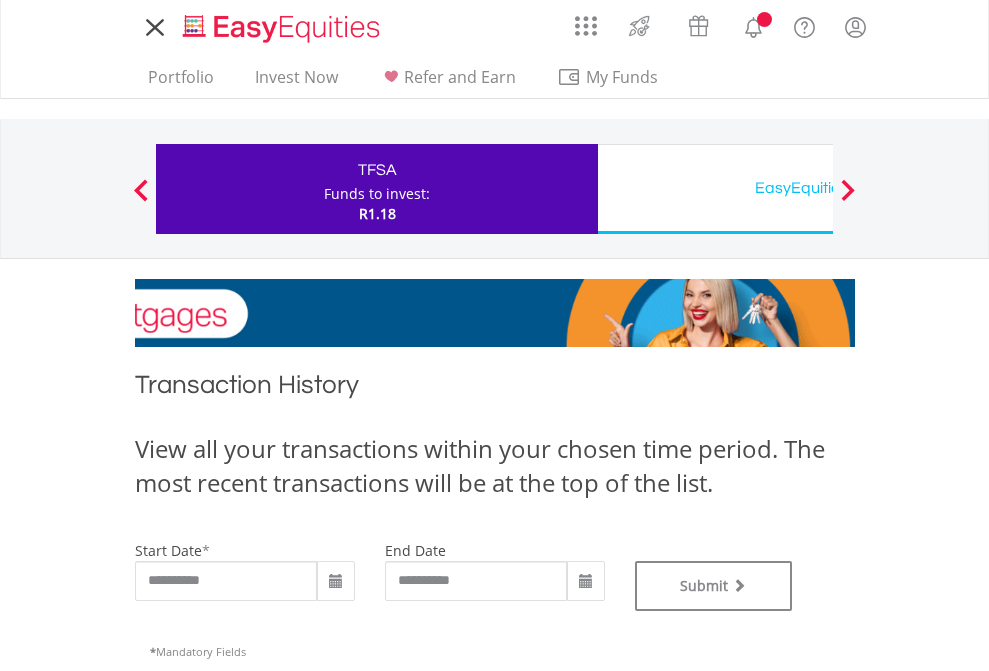 scroll, scrollTop: 0, scrollLeft: 0, axis: both 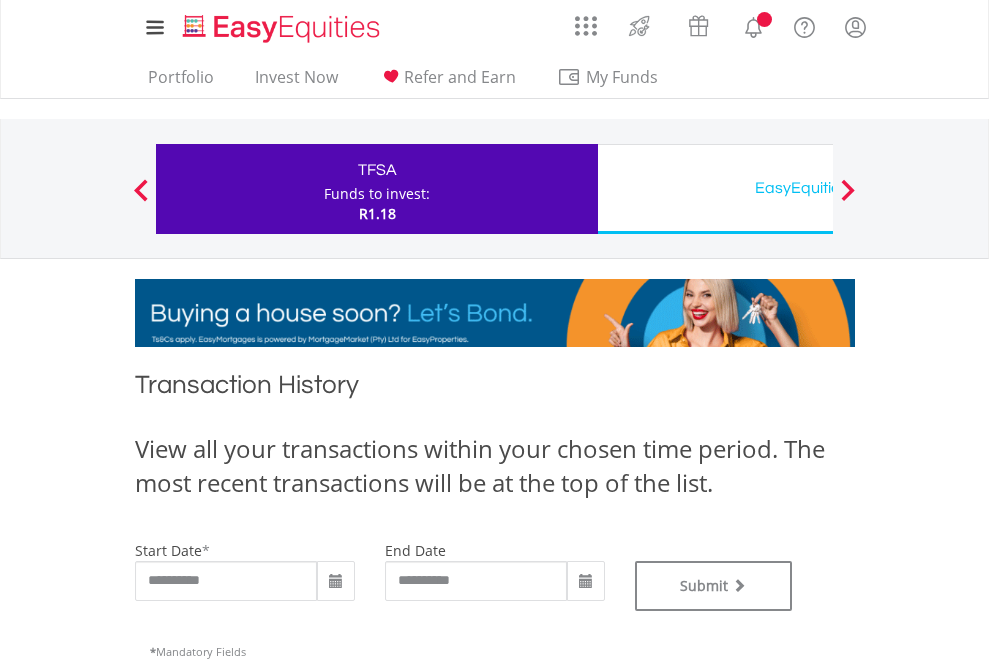 type on "**********" 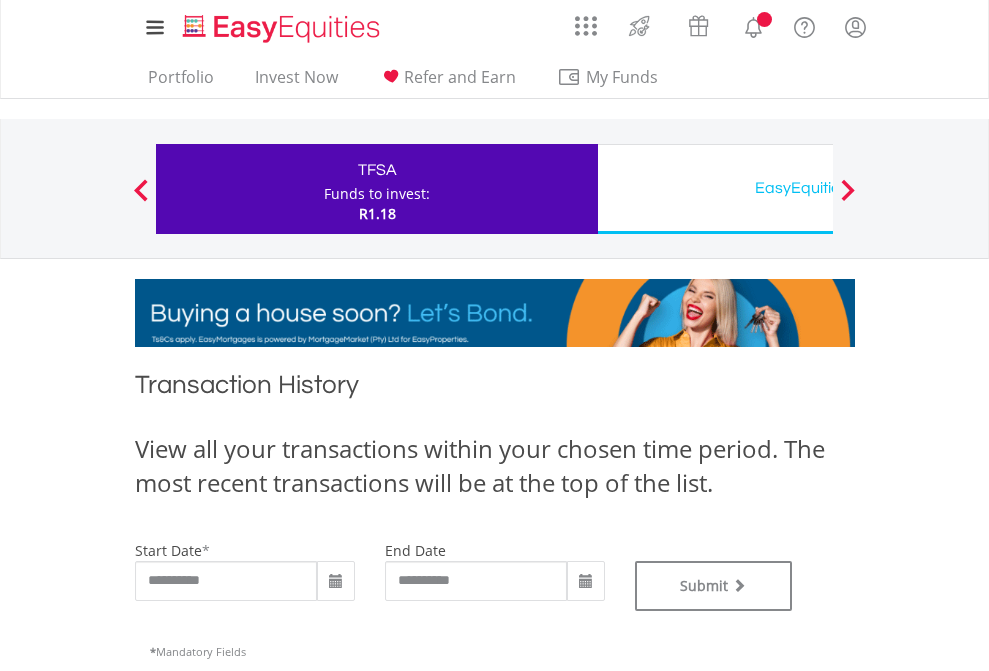 type on "**********" 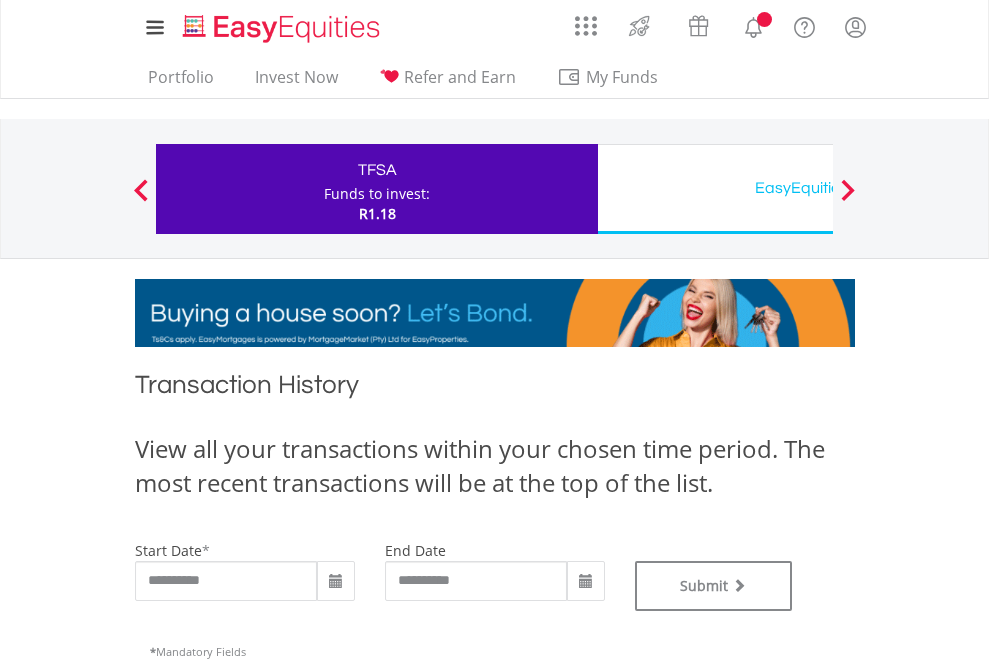 scroll, scrollTop: 811, scrollLeft: 0, axis: vertical 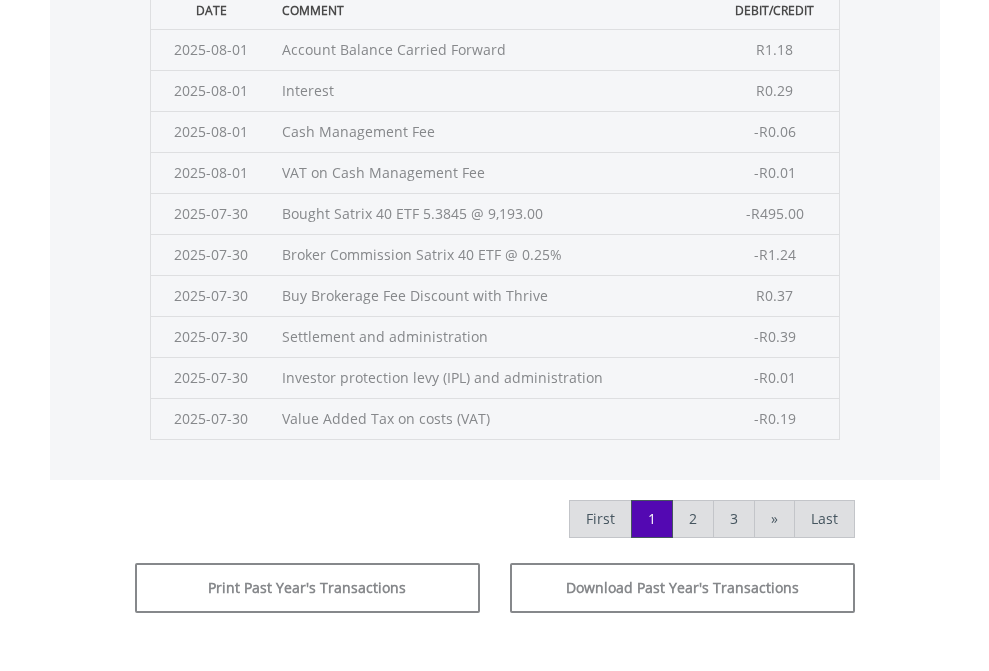 click on "Submit" at bounding box center [714, -225] 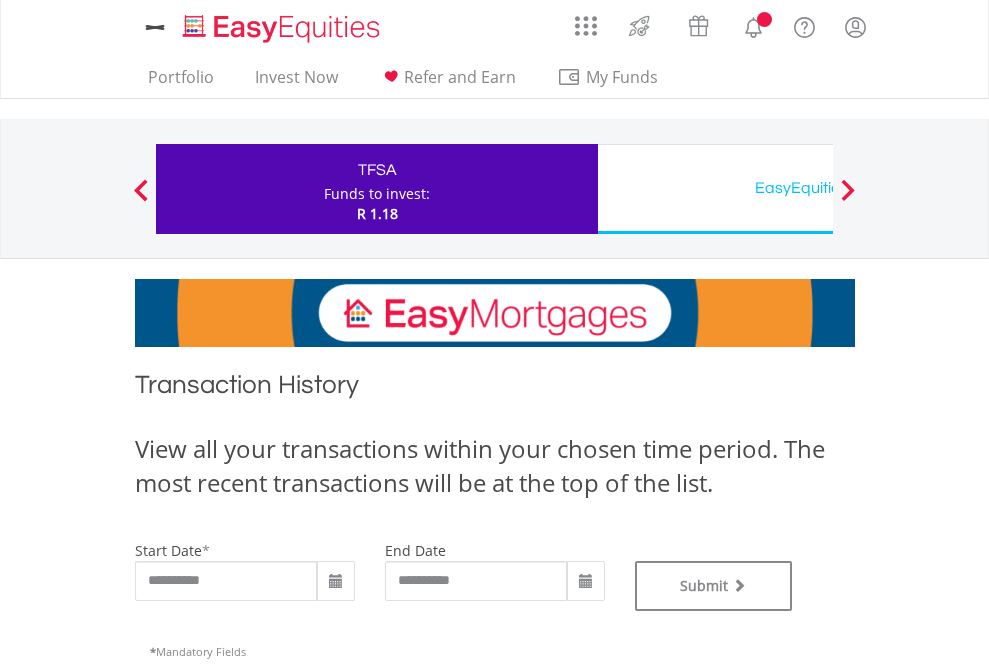 scroll, scrollTop: 0, scrollLeft: 0, axis: both 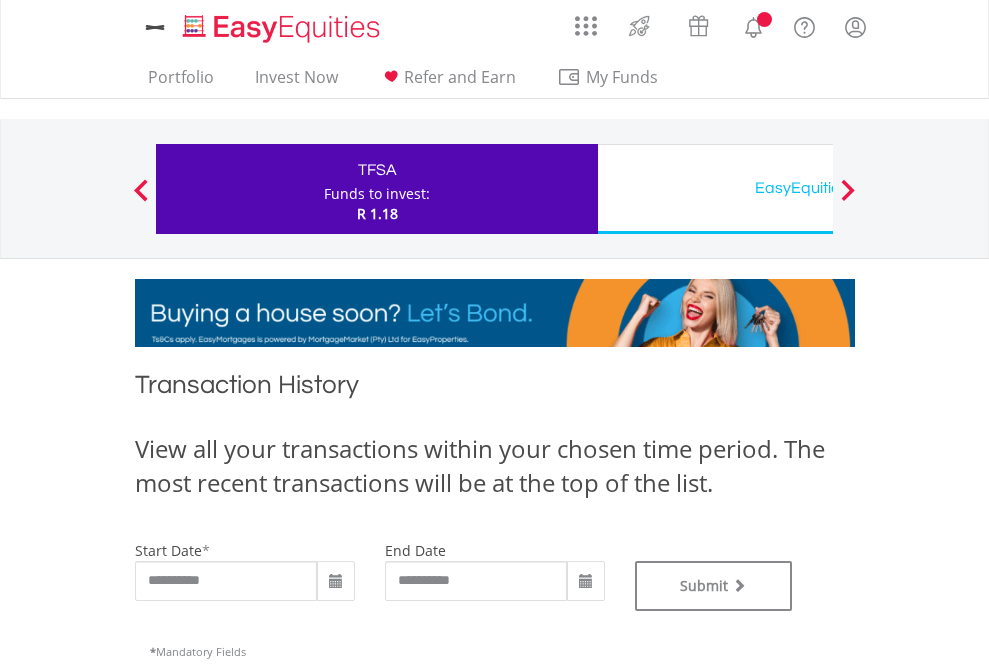 click on "EasyEquities USD" at bounding box center [818, 188] 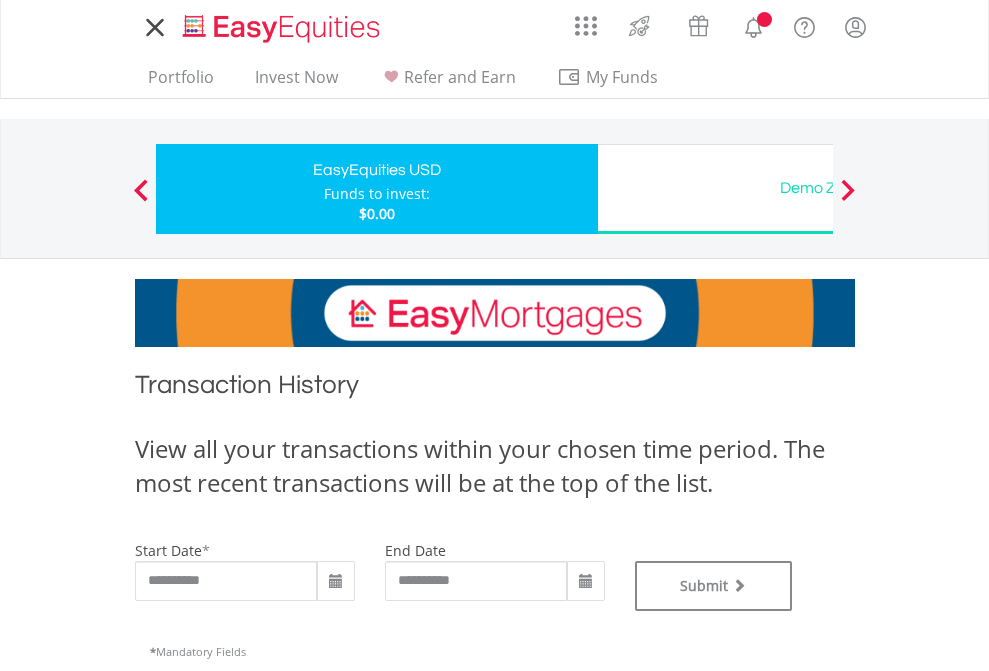scroll, scrollTop: 0, scrollLeft: 0, axis: both 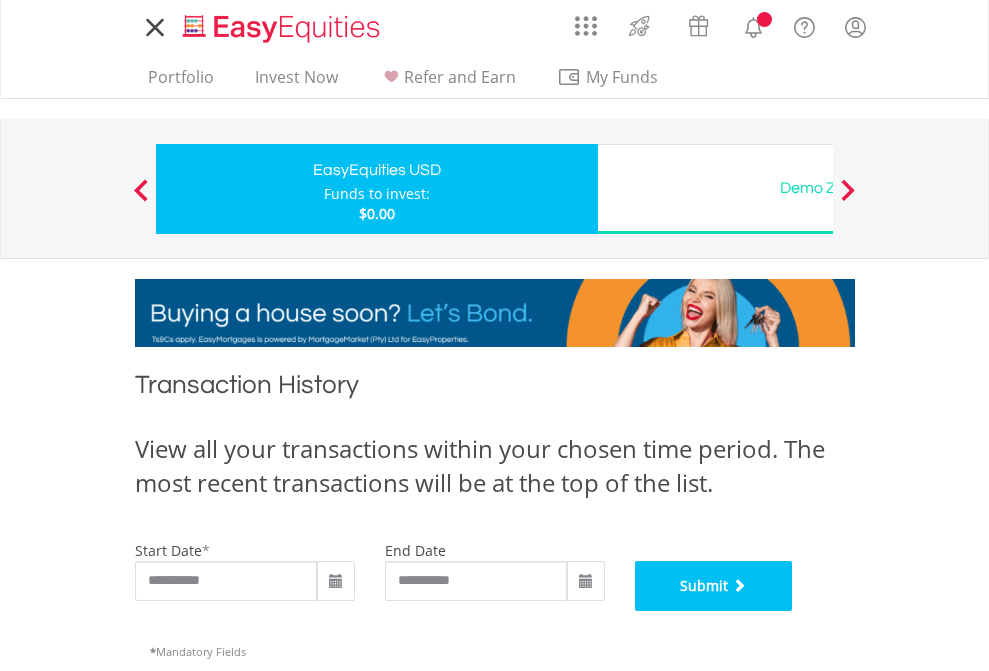 click on "Submit" at bounding box center [714, 586] 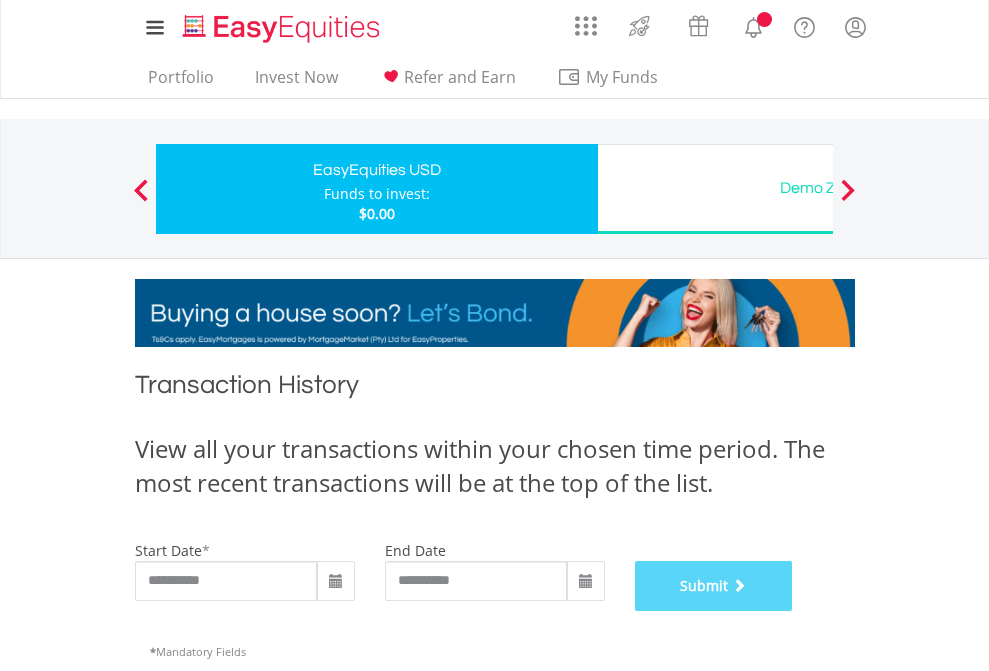 scroll, scrollTop: 811, scrollLeft: 0, axis: vertical 